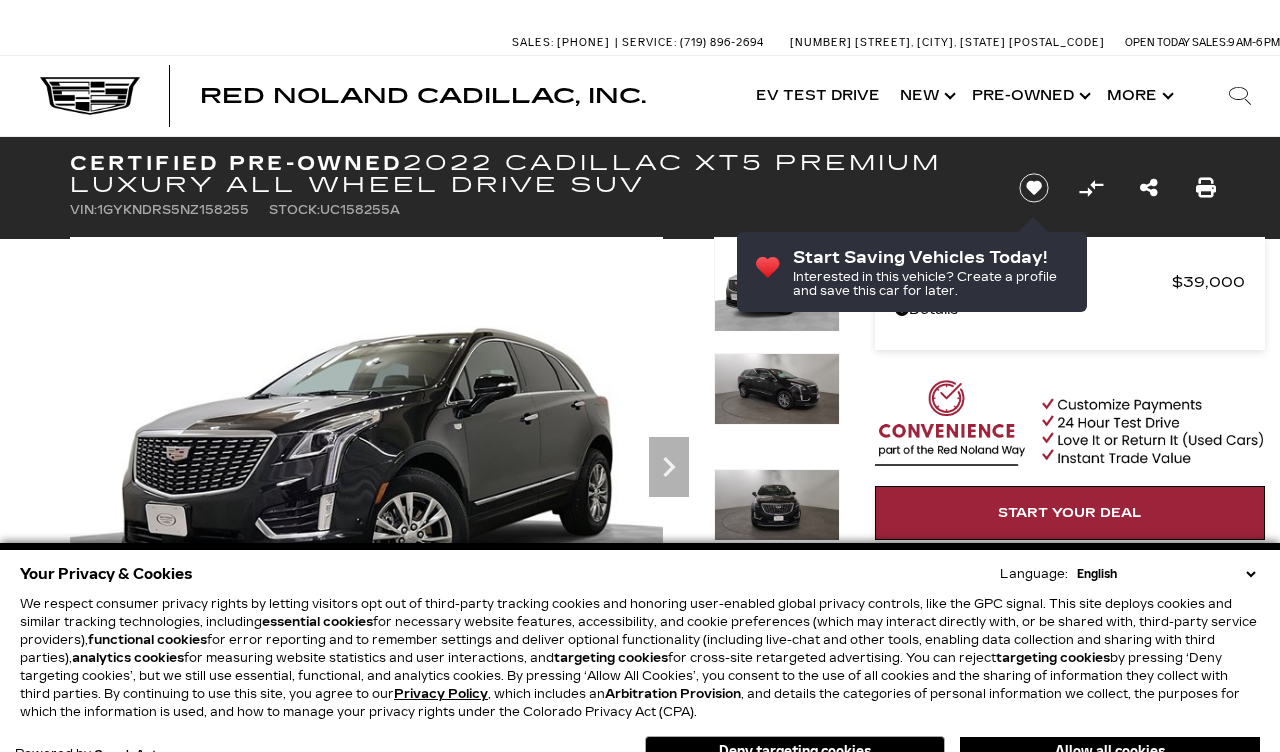 scroll, scrollTop: -30, scrollLeft: 0, axis: vertical 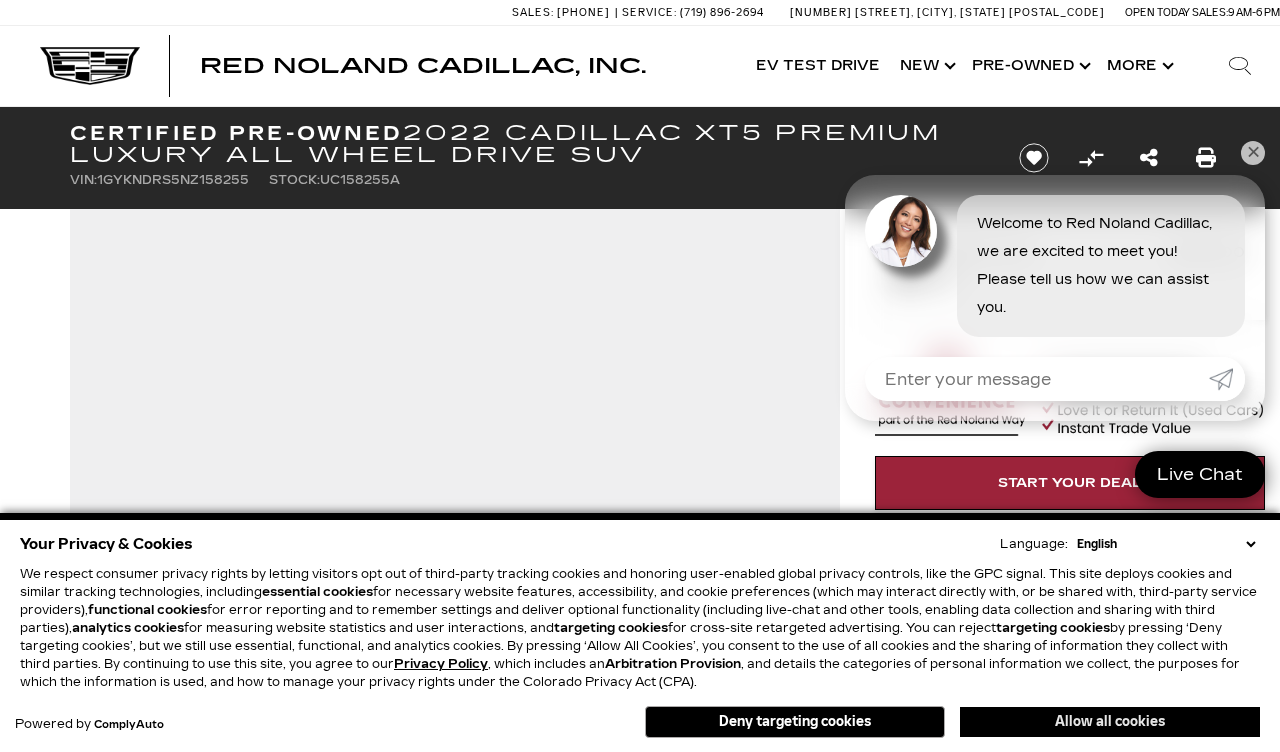 click on "Allow all cookies" at bounding box center (1110, 722) 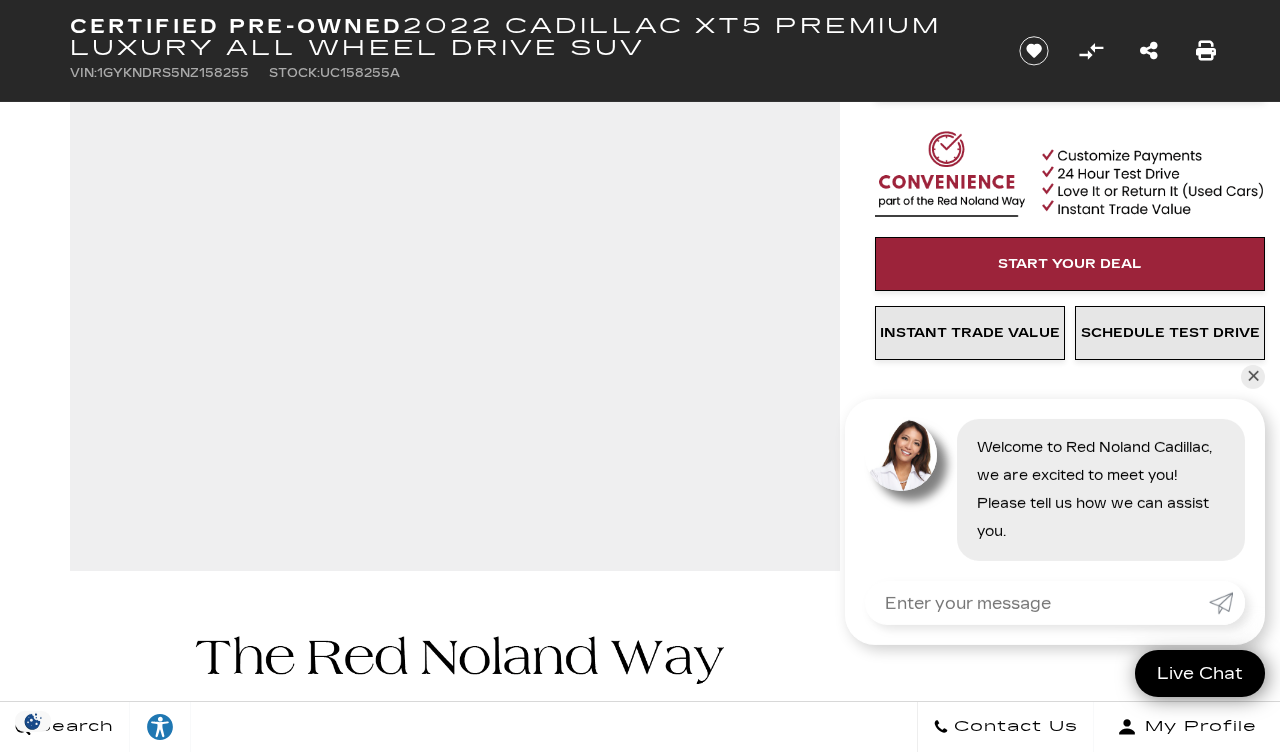 scroll, scrollTop: 0, scrollLeft: 0, axis: both 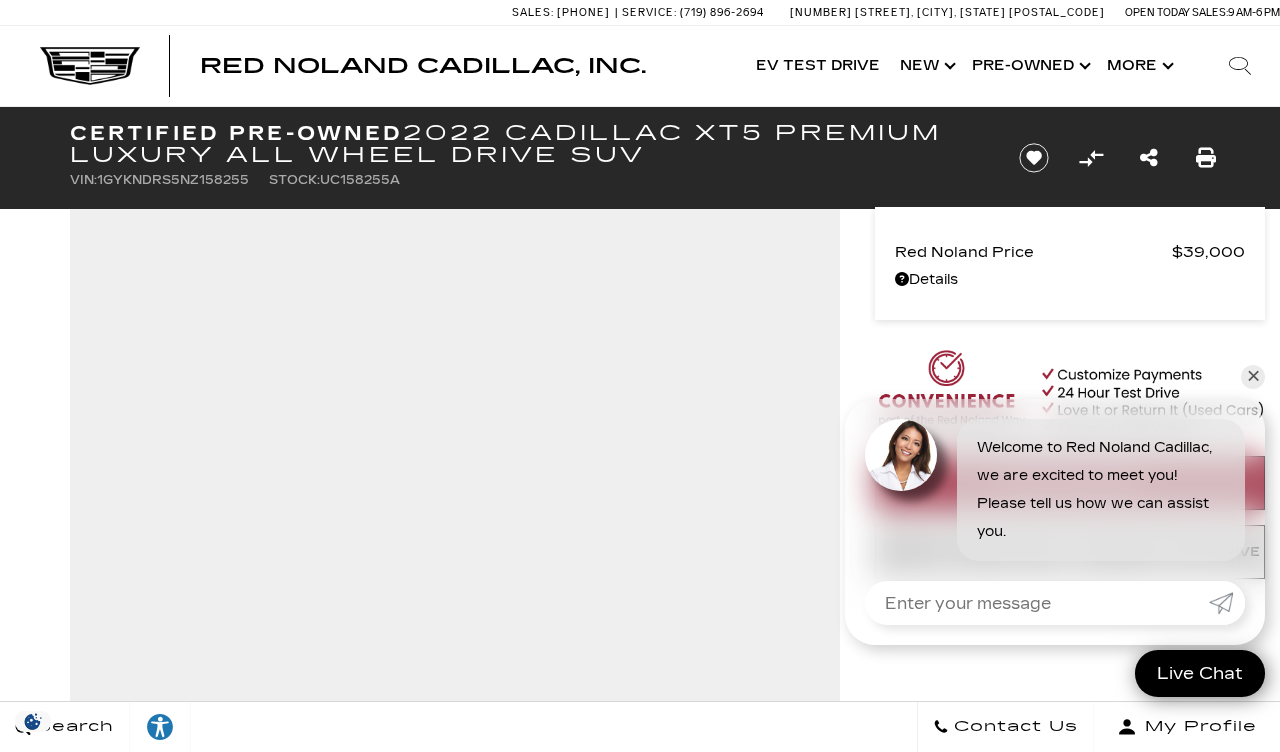 click at bounding box center [1240, 66] 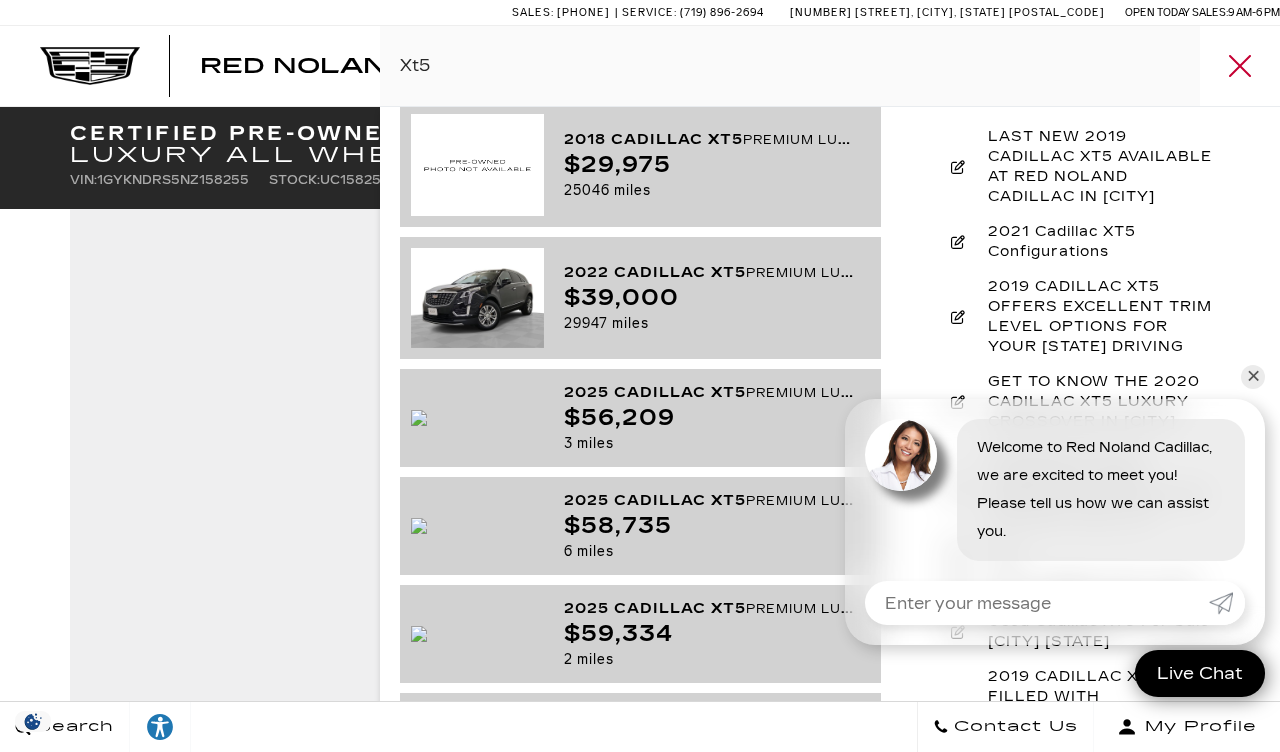 scroll, scrollTop: 328, scrollLeft: 0, axis: vertical 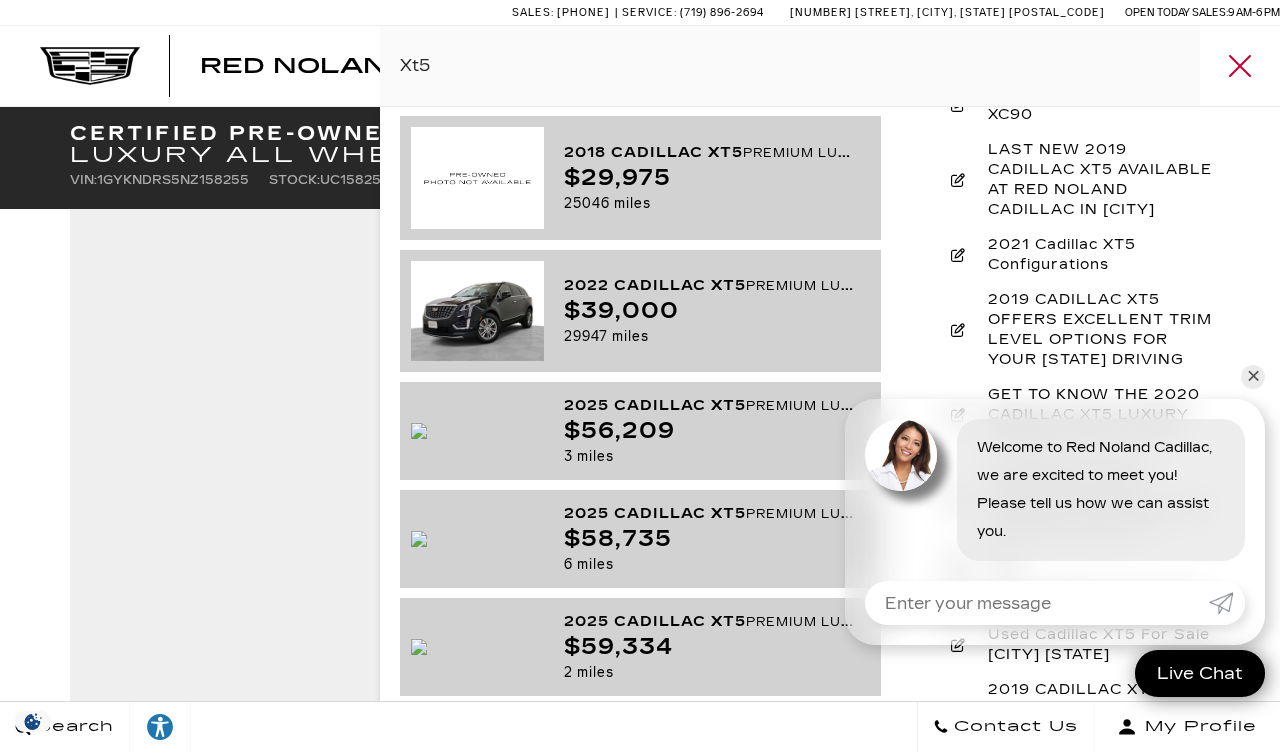 type on "Xt5" 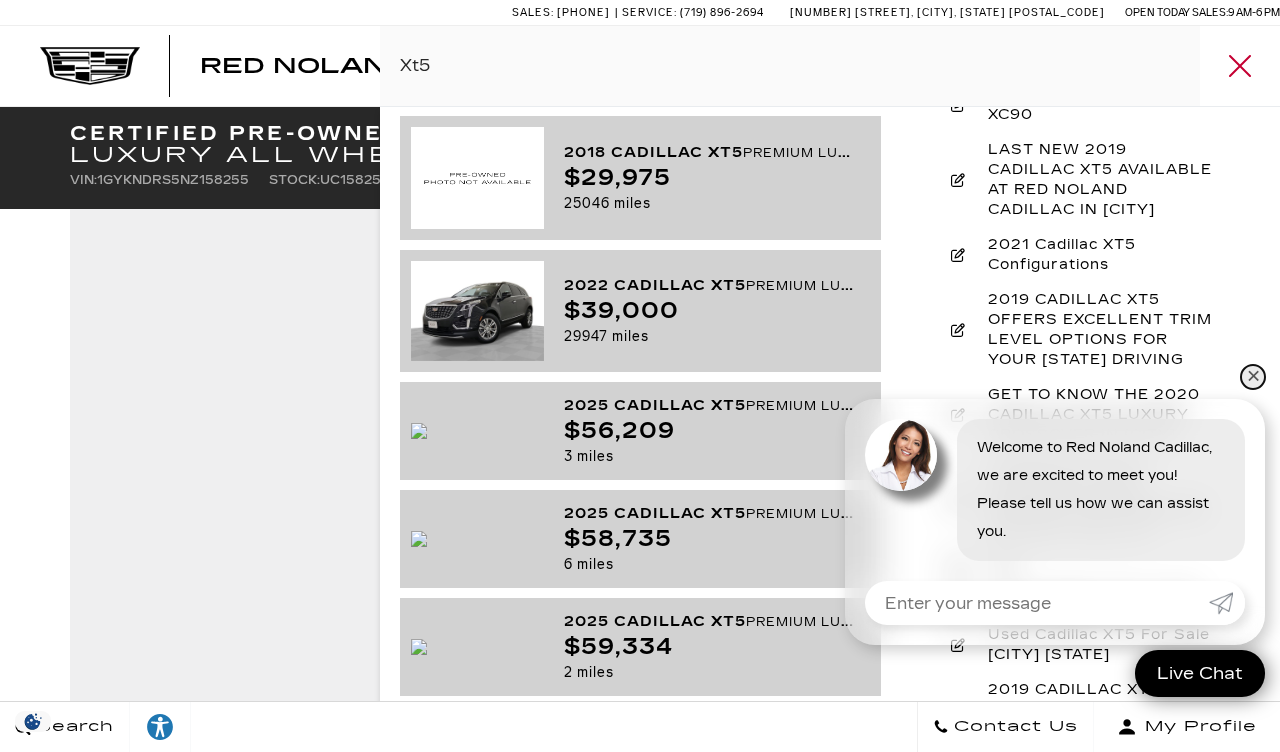 click on "✕" at bounding box center (1253, 377) 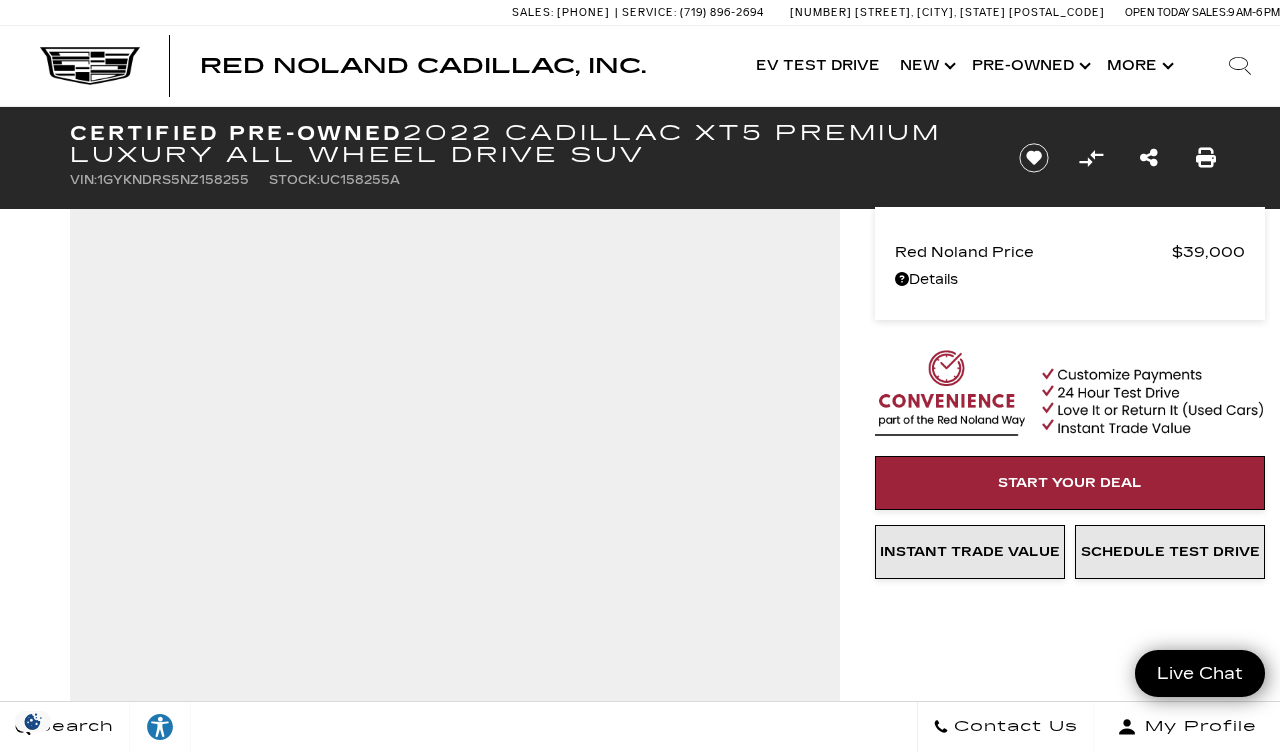 type 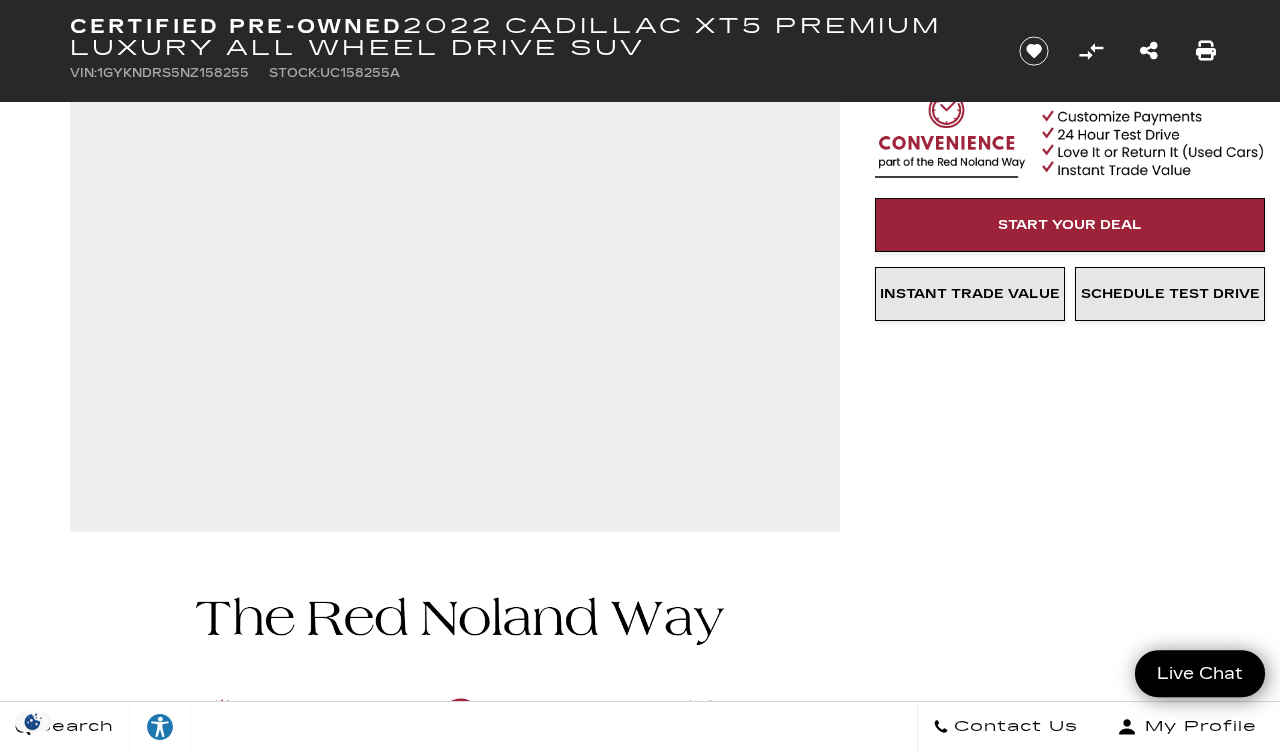 scroll, scrollTop: 0, scrollLeft: 0, axis: both 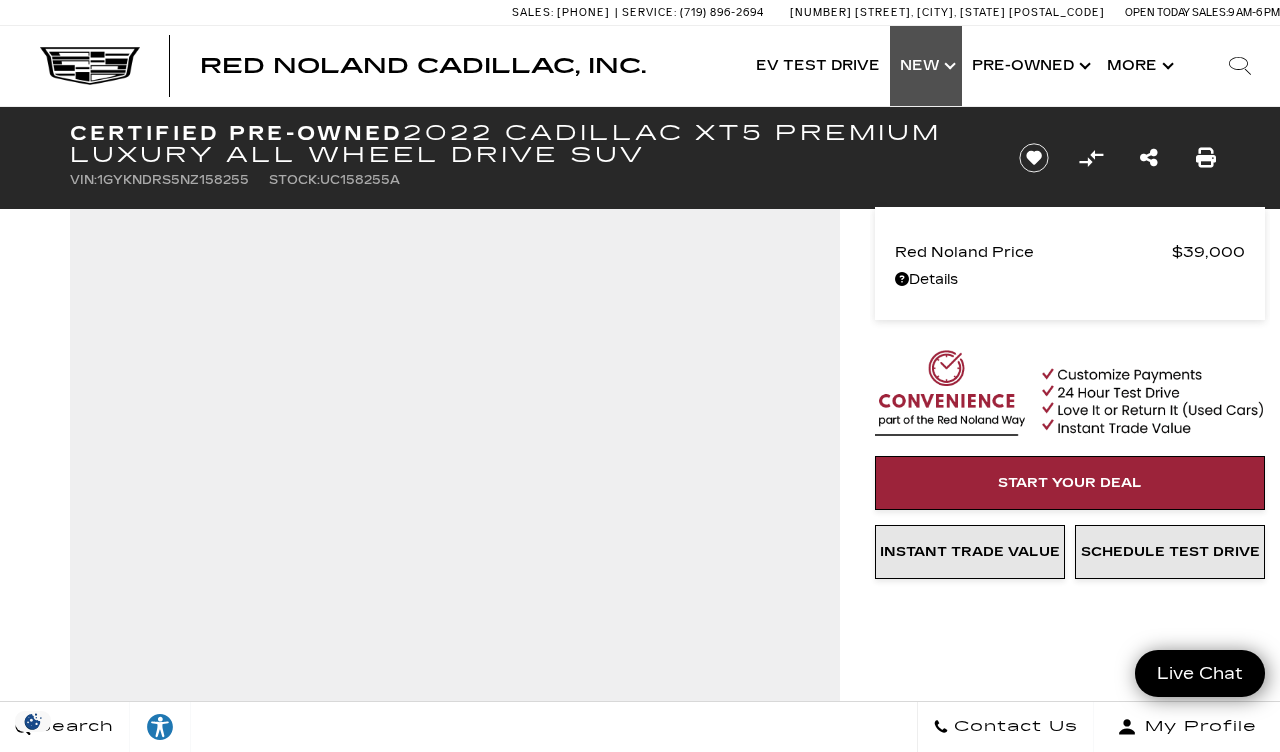 click on "Show  New" at bounding box center [926, 66] 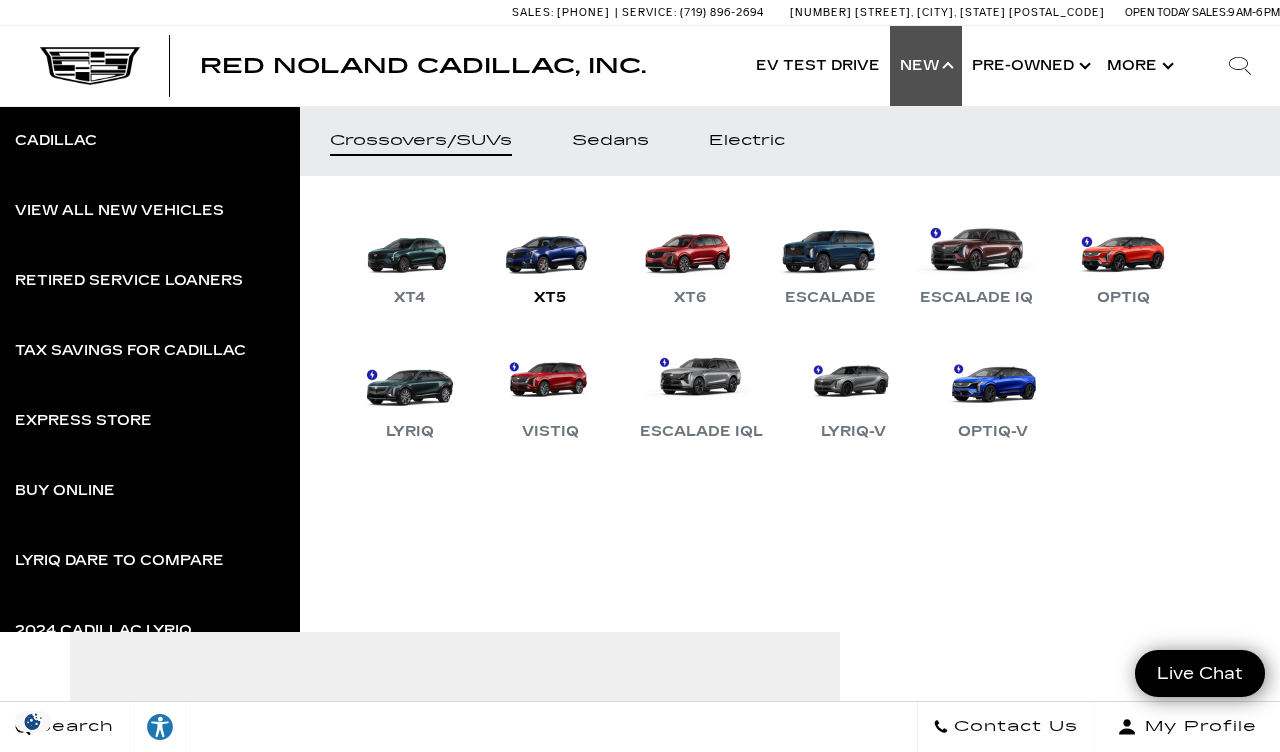 click on "XT5" at bounding box center (550, 258) 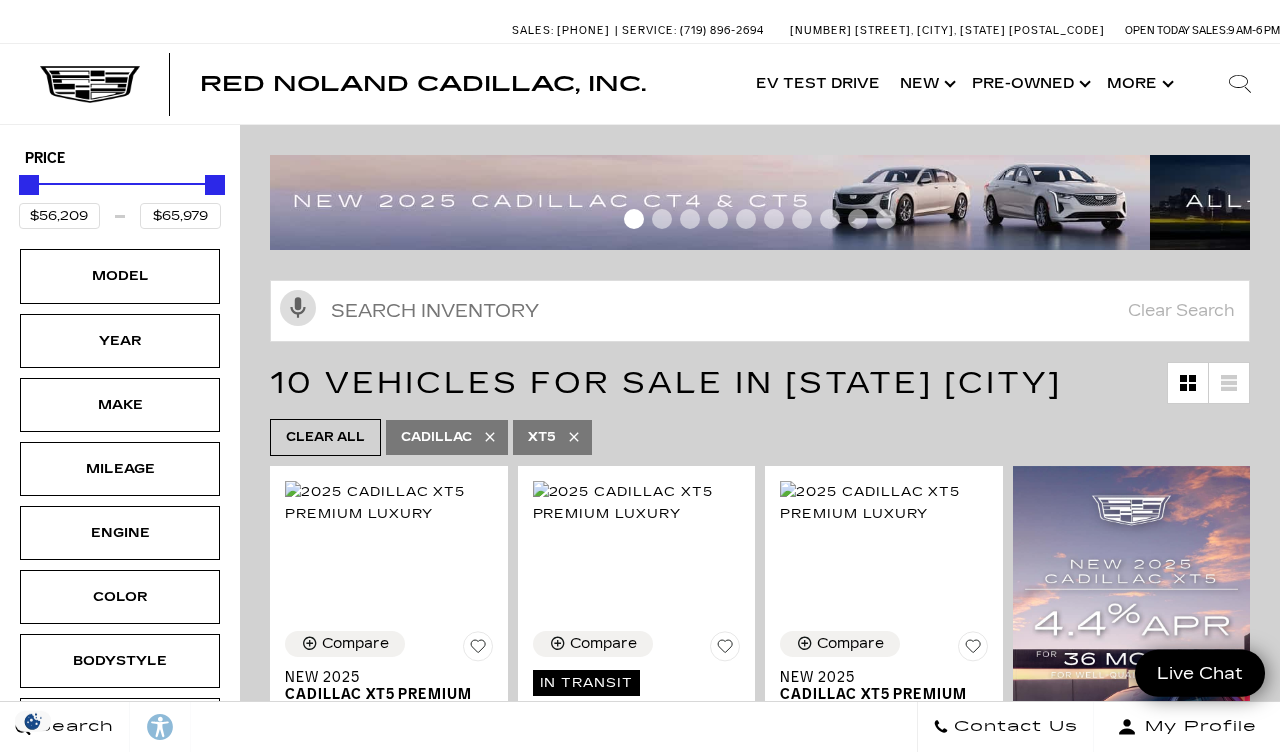 scroll, scrollTop: 0, scrollLeft: 0, axis: both 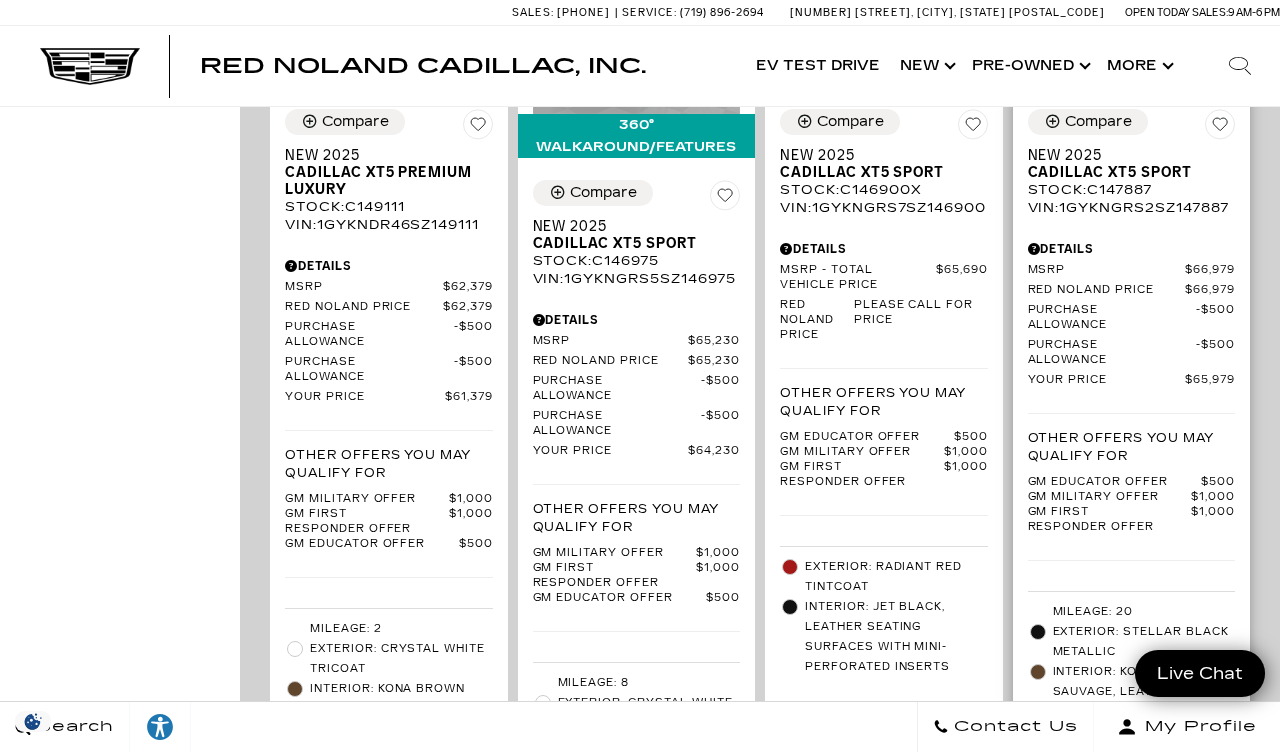 click at bounding box center [1132, -19] 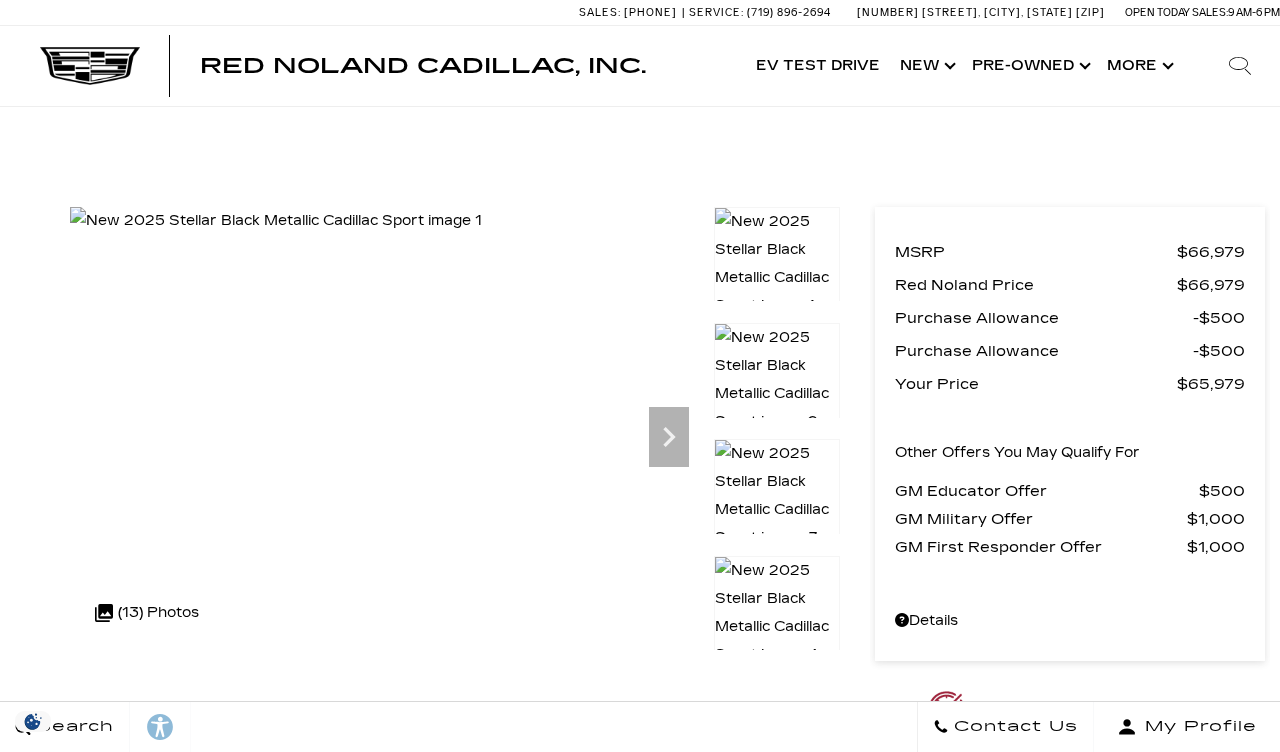 click 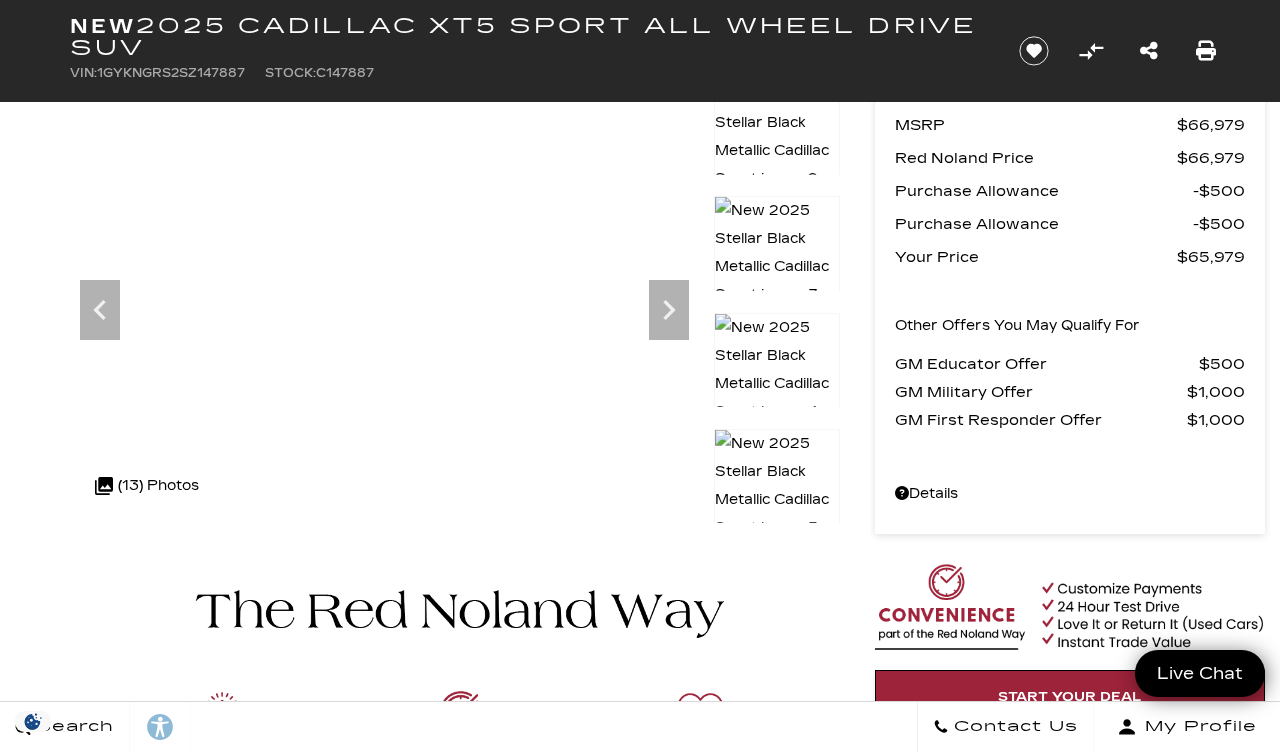 scroll, scrollTop: 127, scrollLeft: 0, axis: vertical 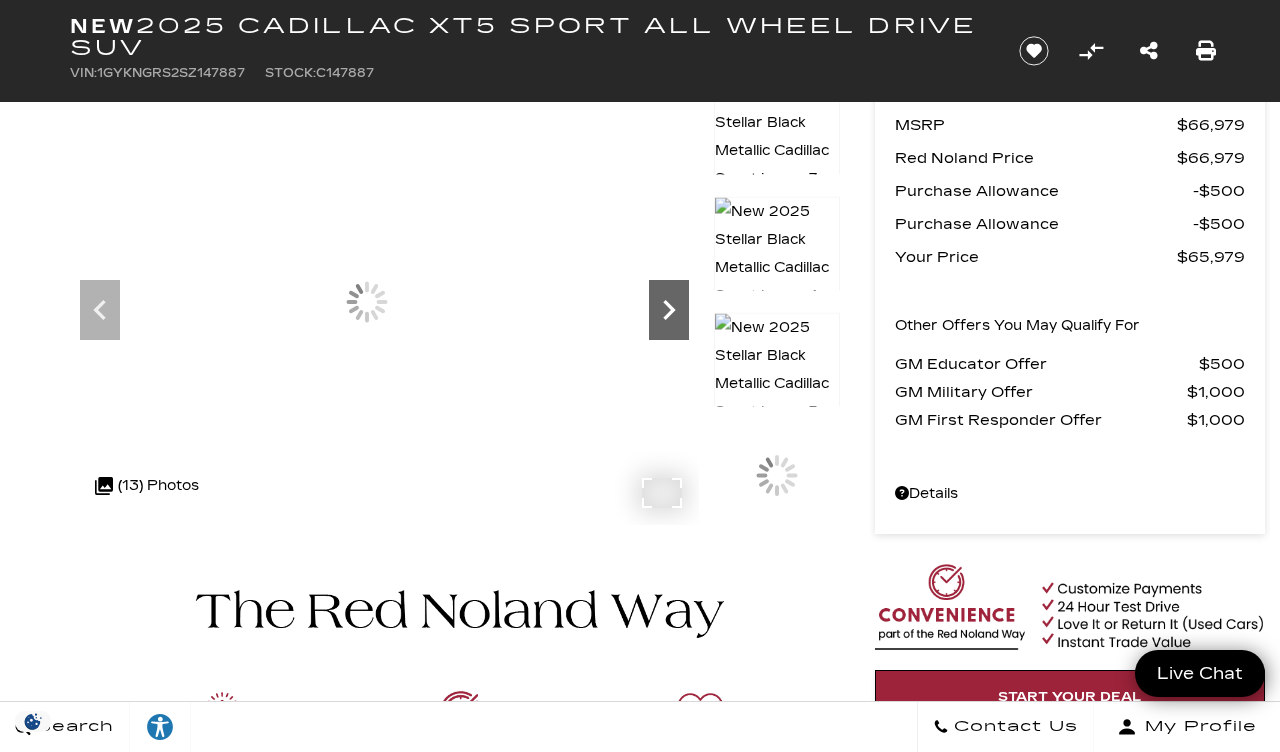click 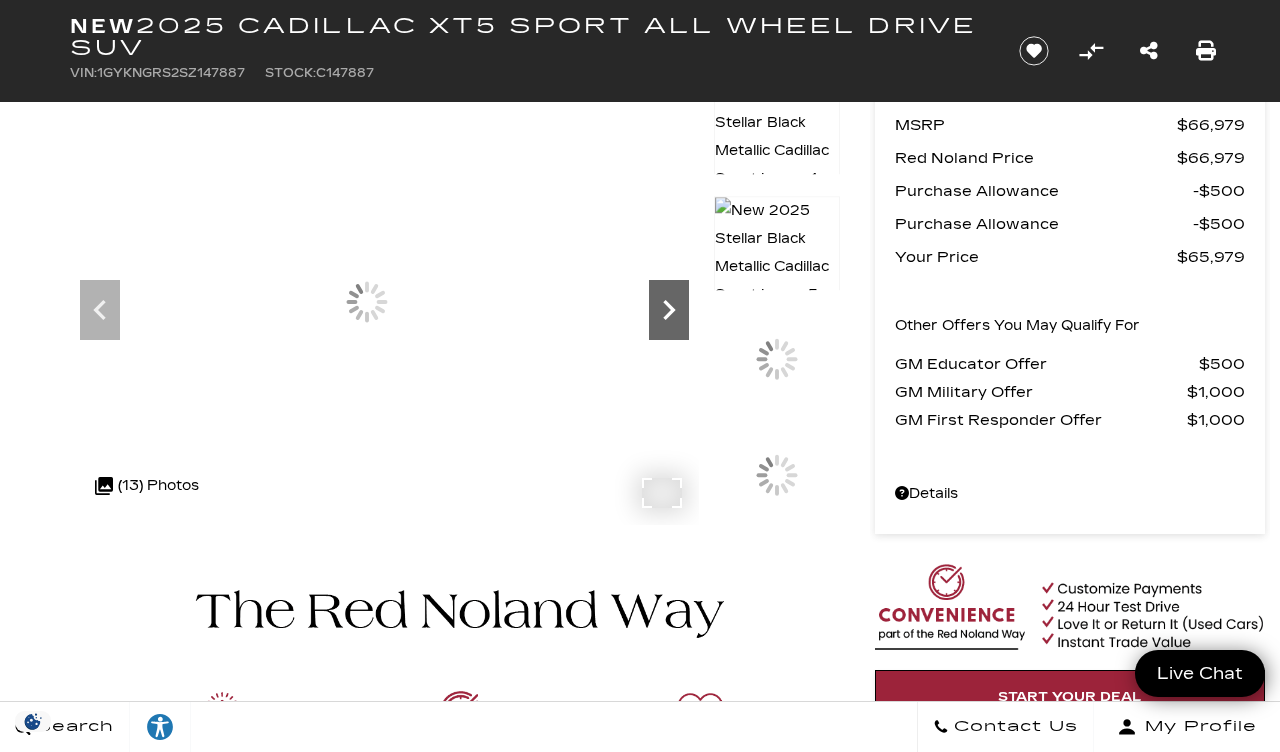 scroll, scrollTop: 0, scrollLeft: 0, axis: both 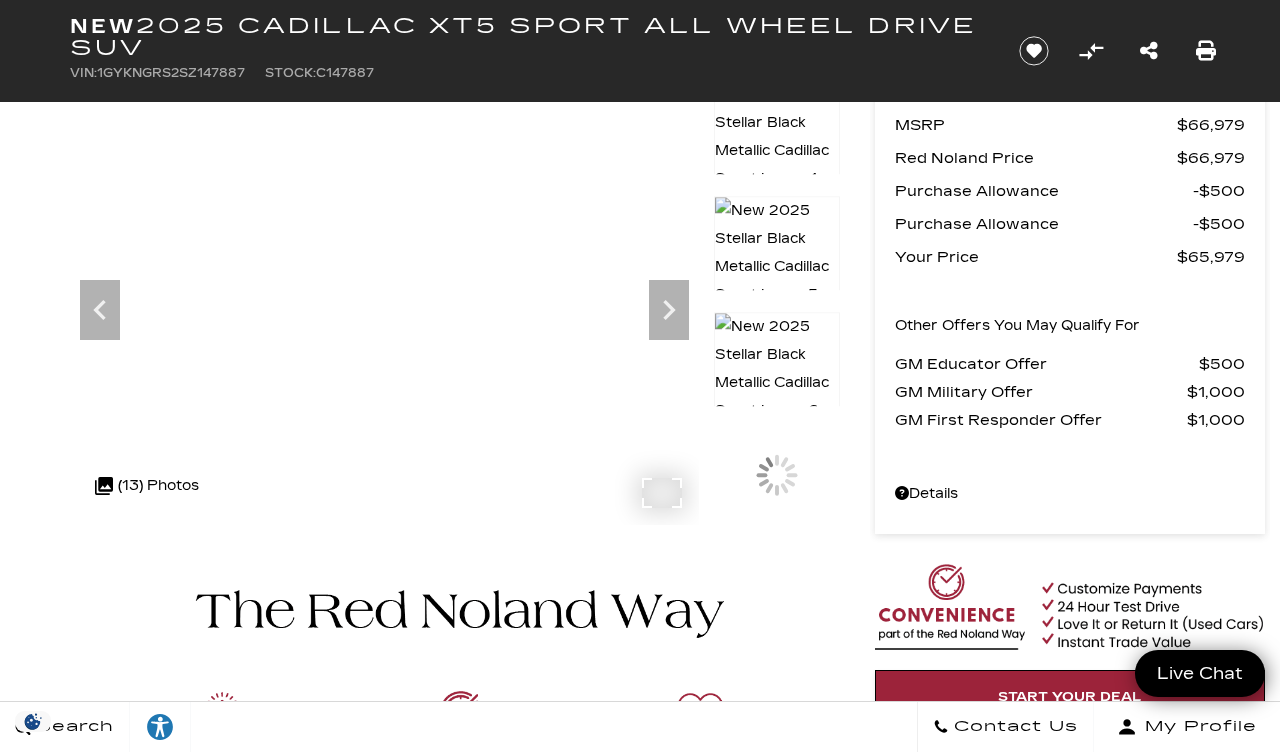 click at bounding box center (277, 94) 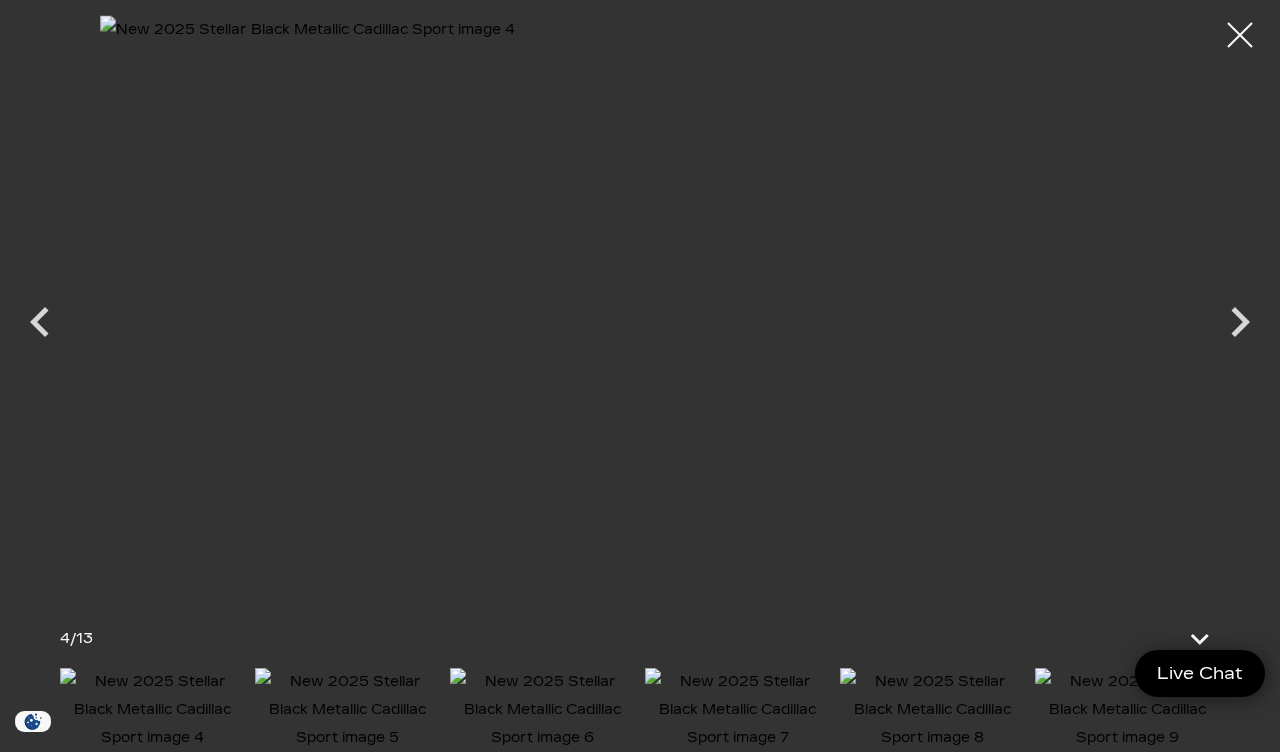 scroll, scrollTop: 0, scrollLeft: 0, axis: both 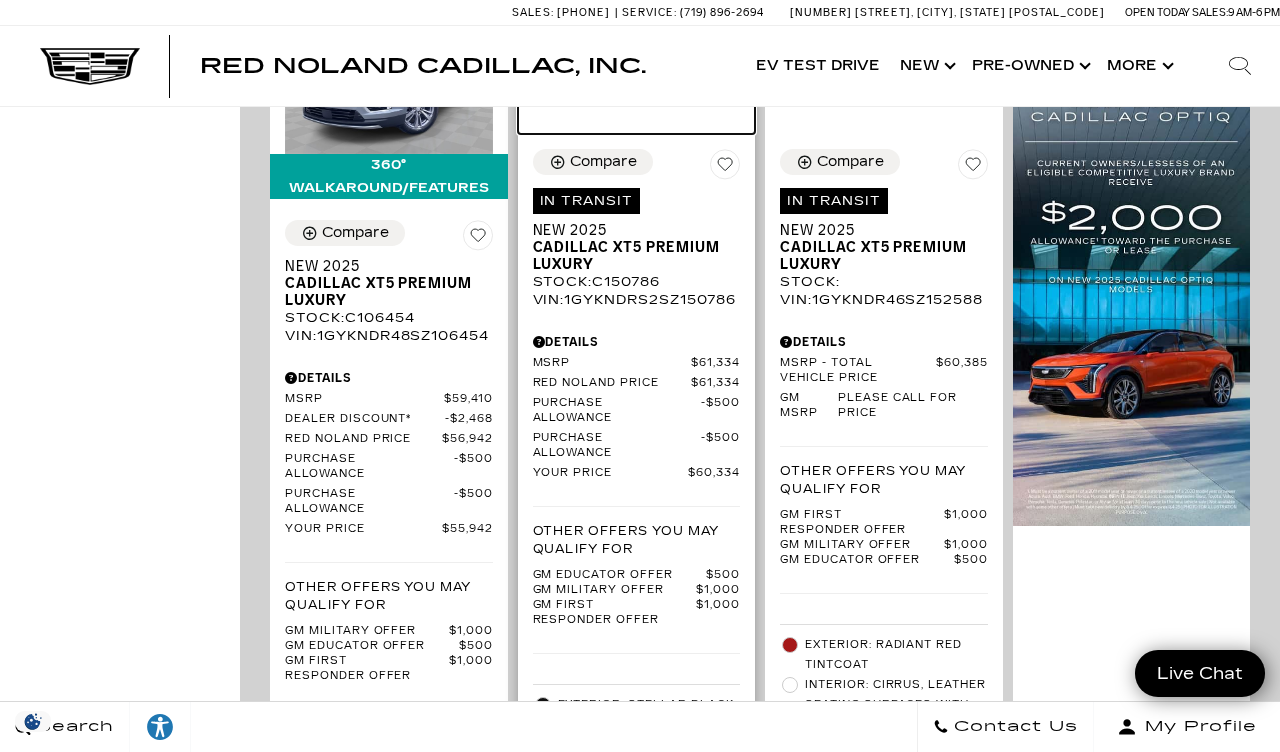 click at bounding box center [637, 21] 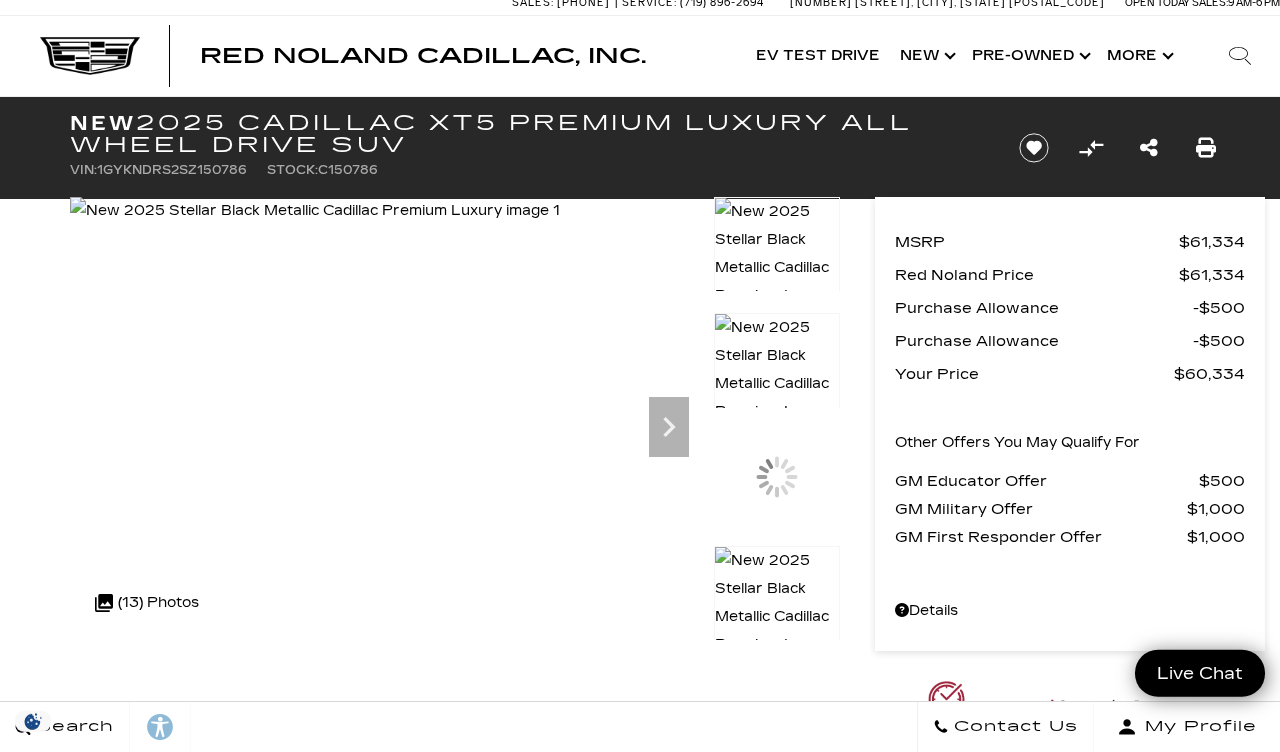 scroll, scrollTop: 0, scrollLeft: 0, axis: both 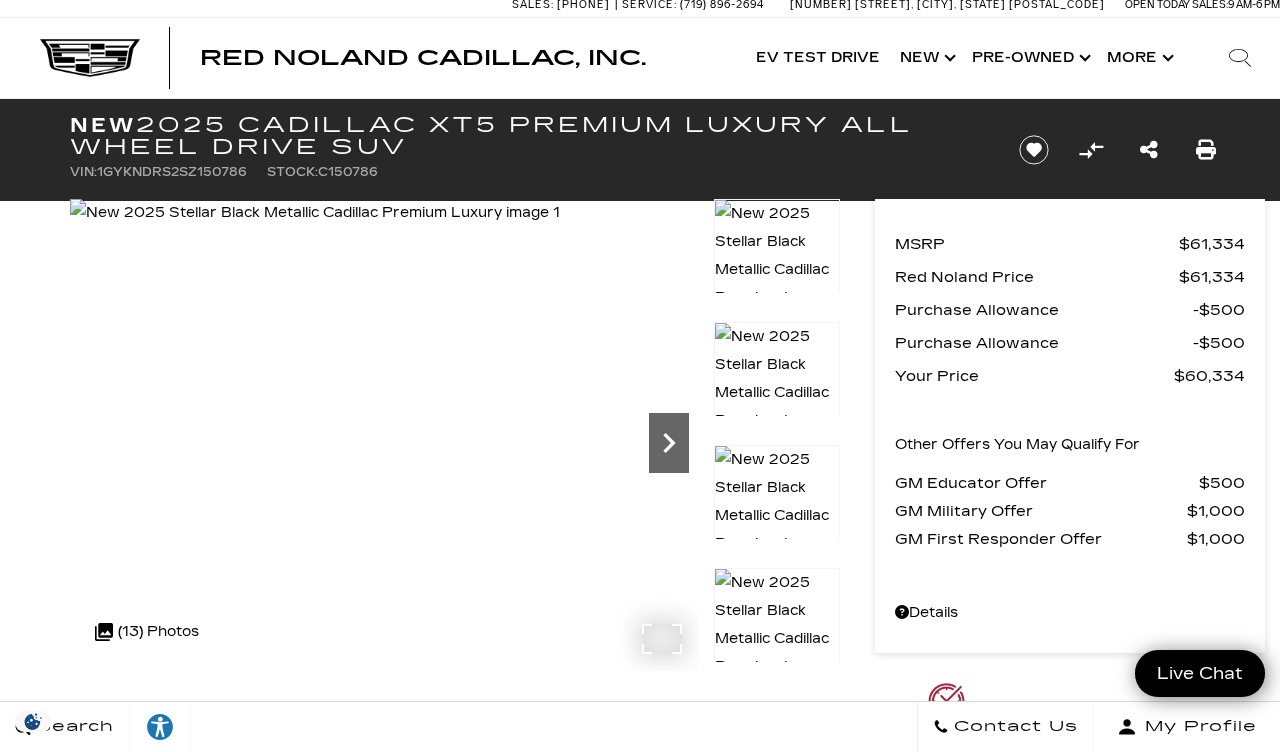 click 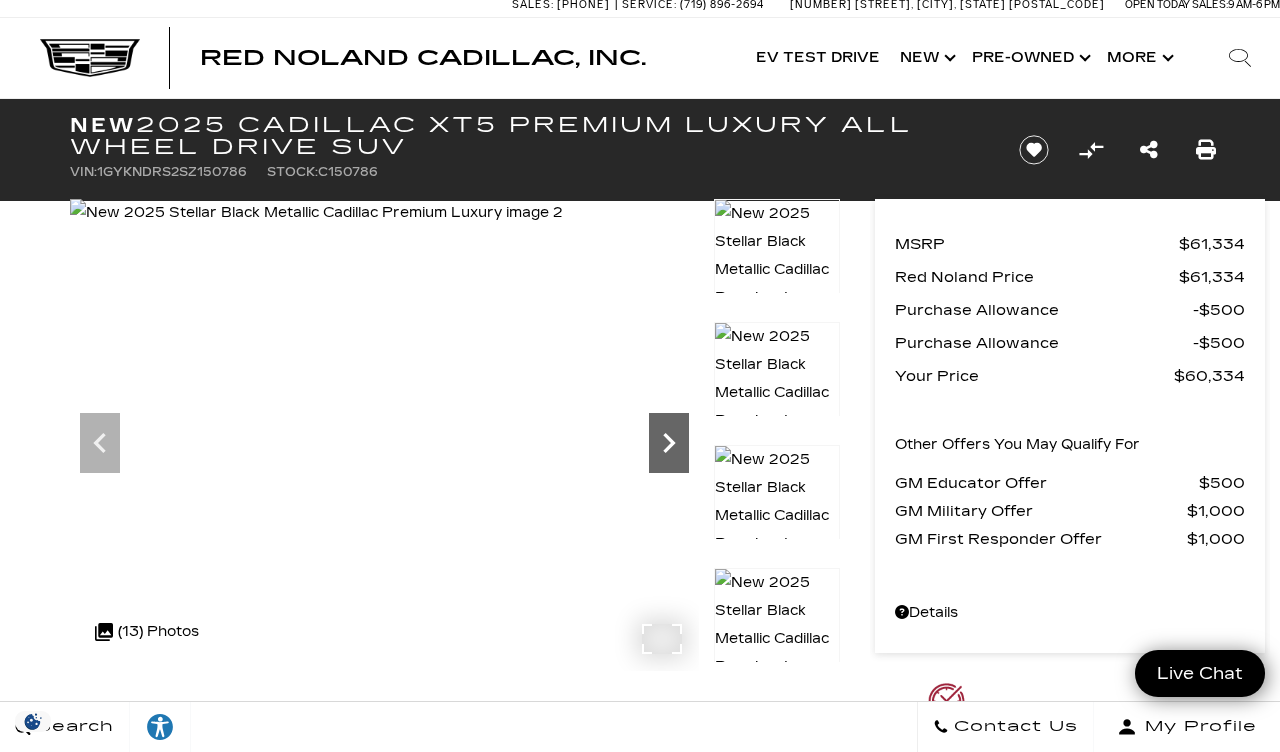 click 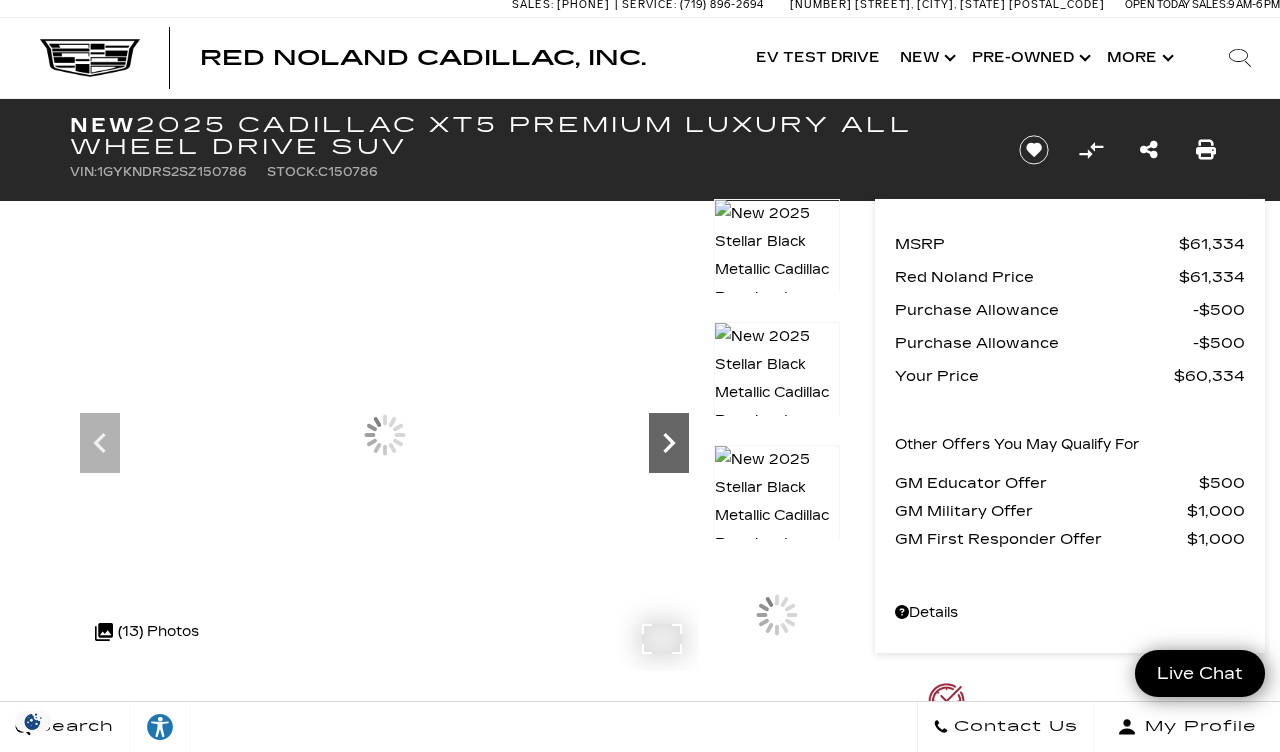 click 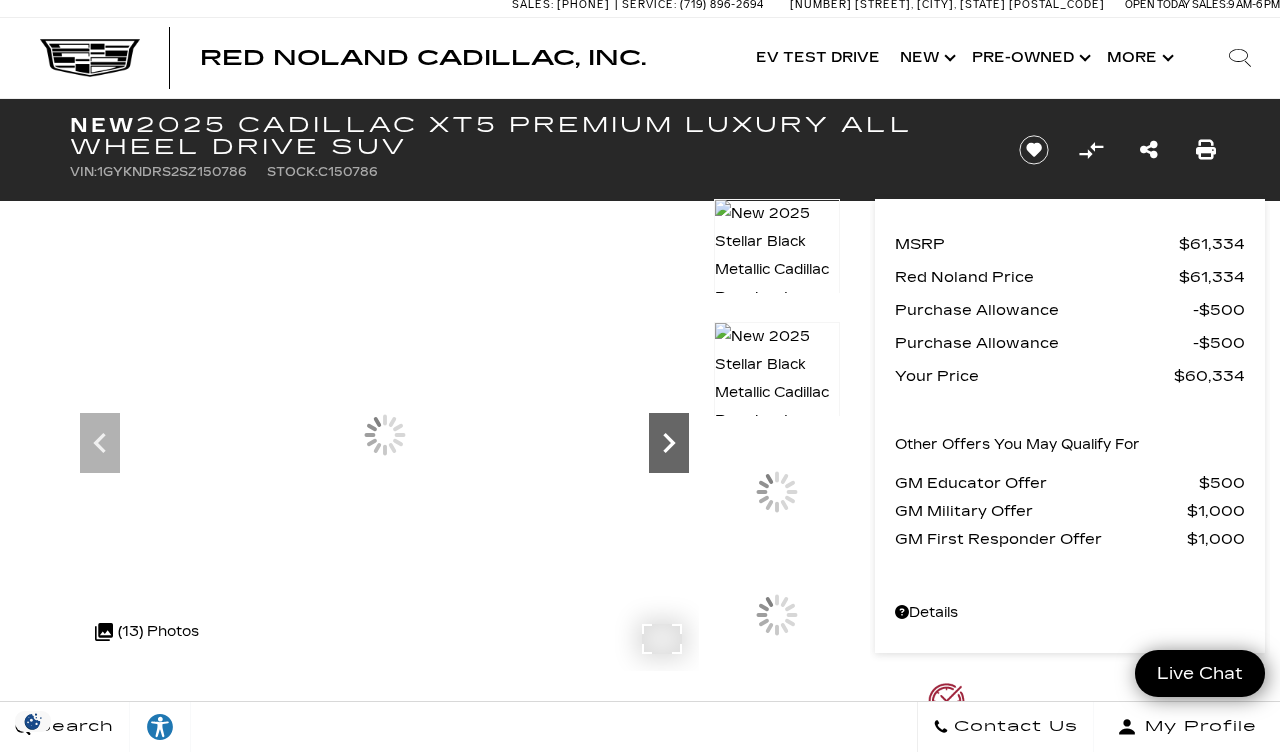 click 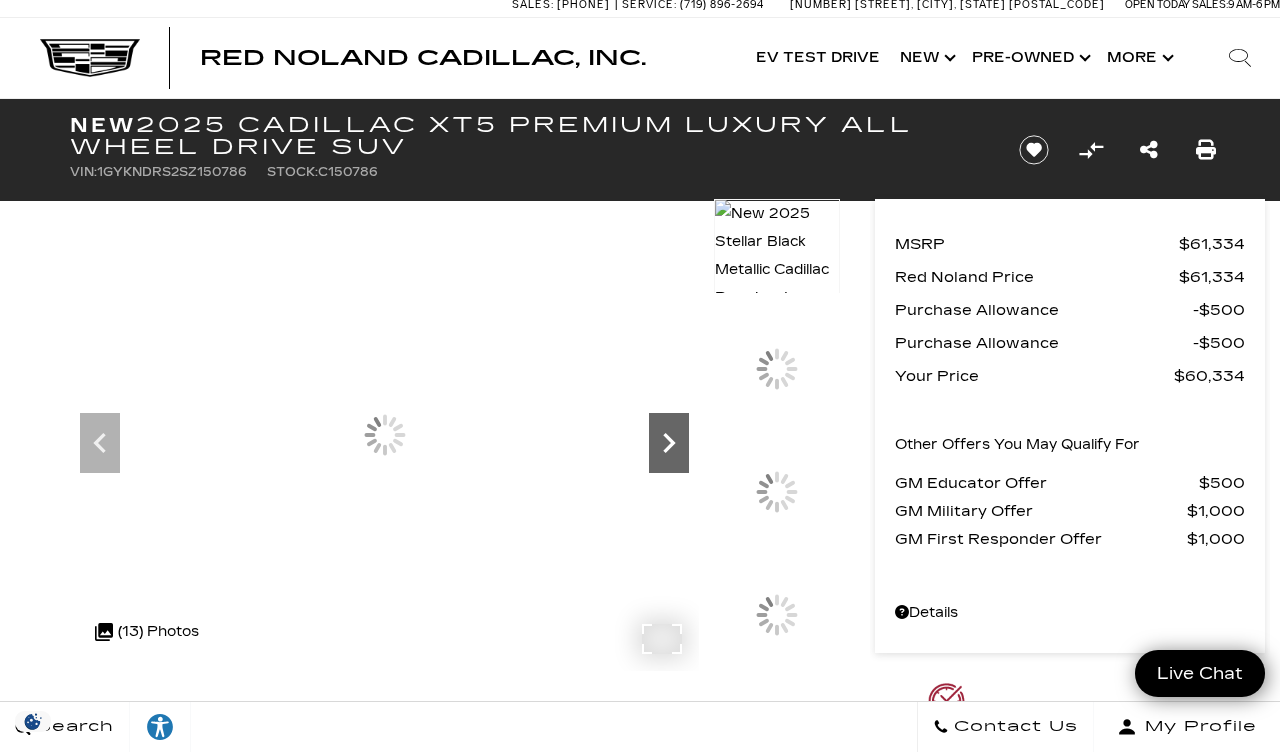click 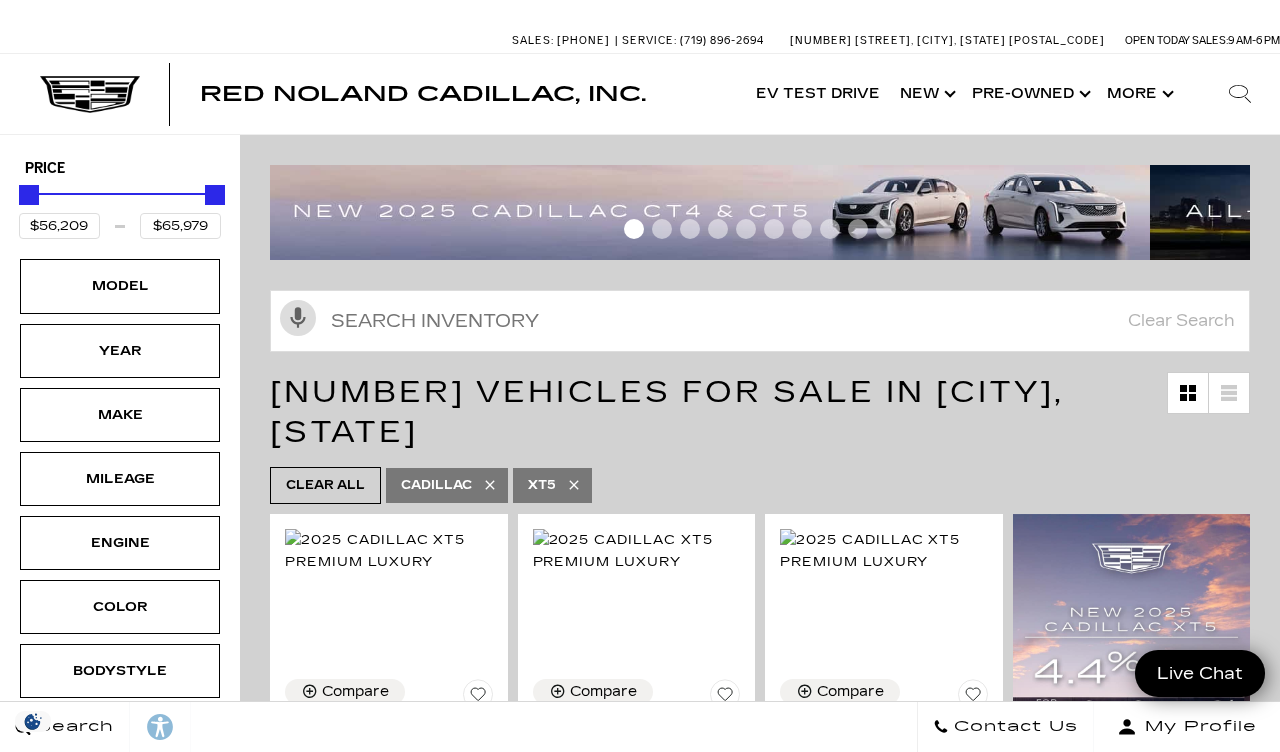 scroll, scrollTop: 11, scrollLeft: 0, axis: vertical 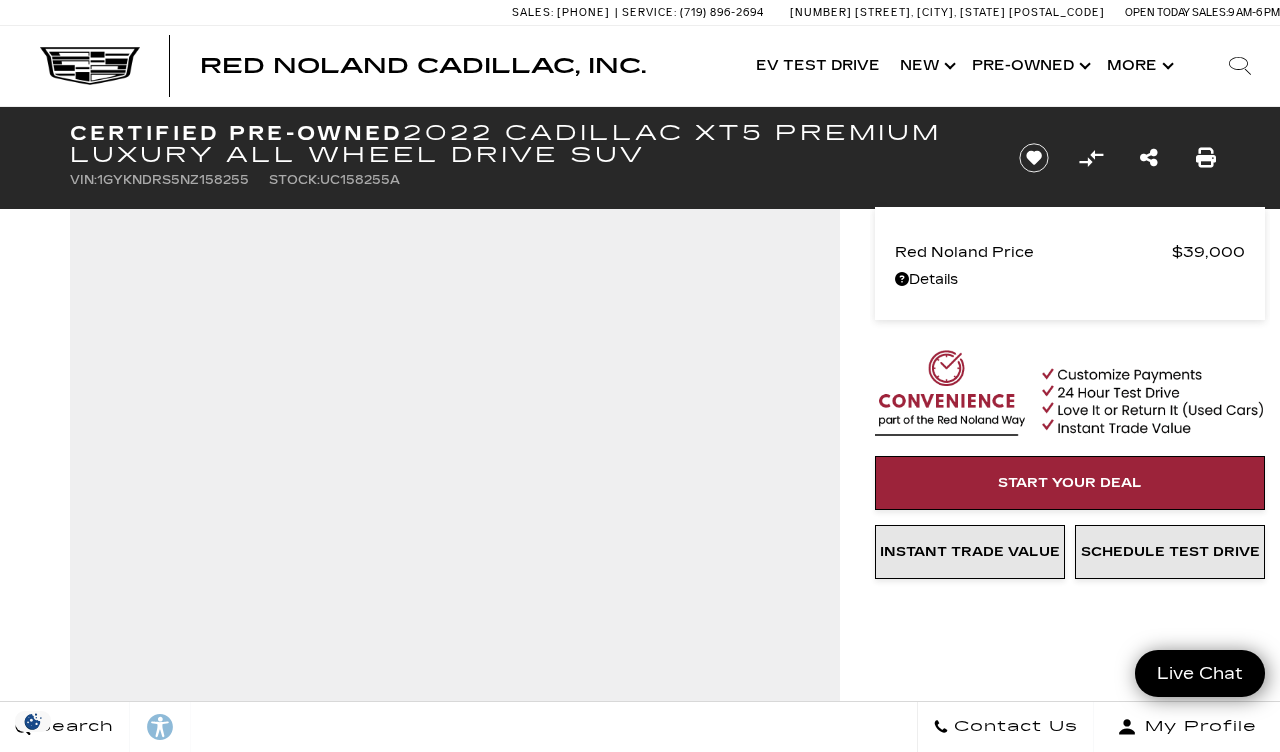 click at bounding box center [1240, 66] 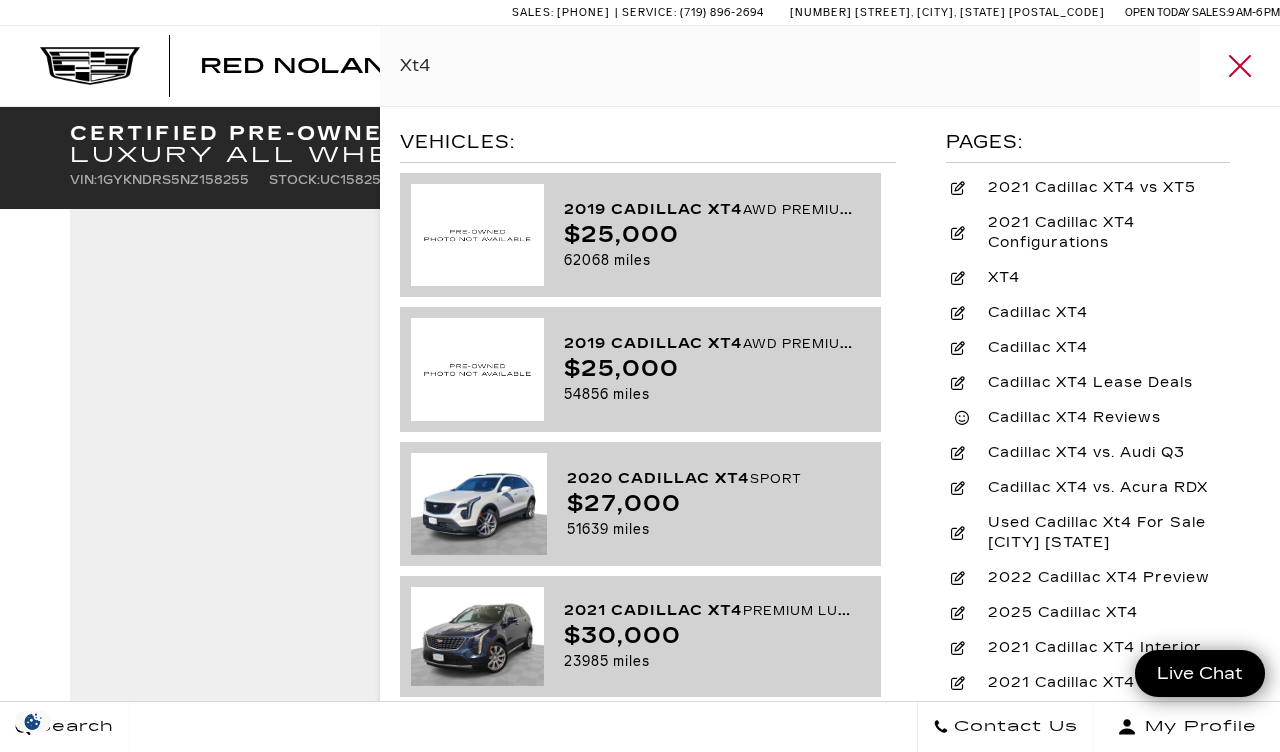 type on "Xt4" 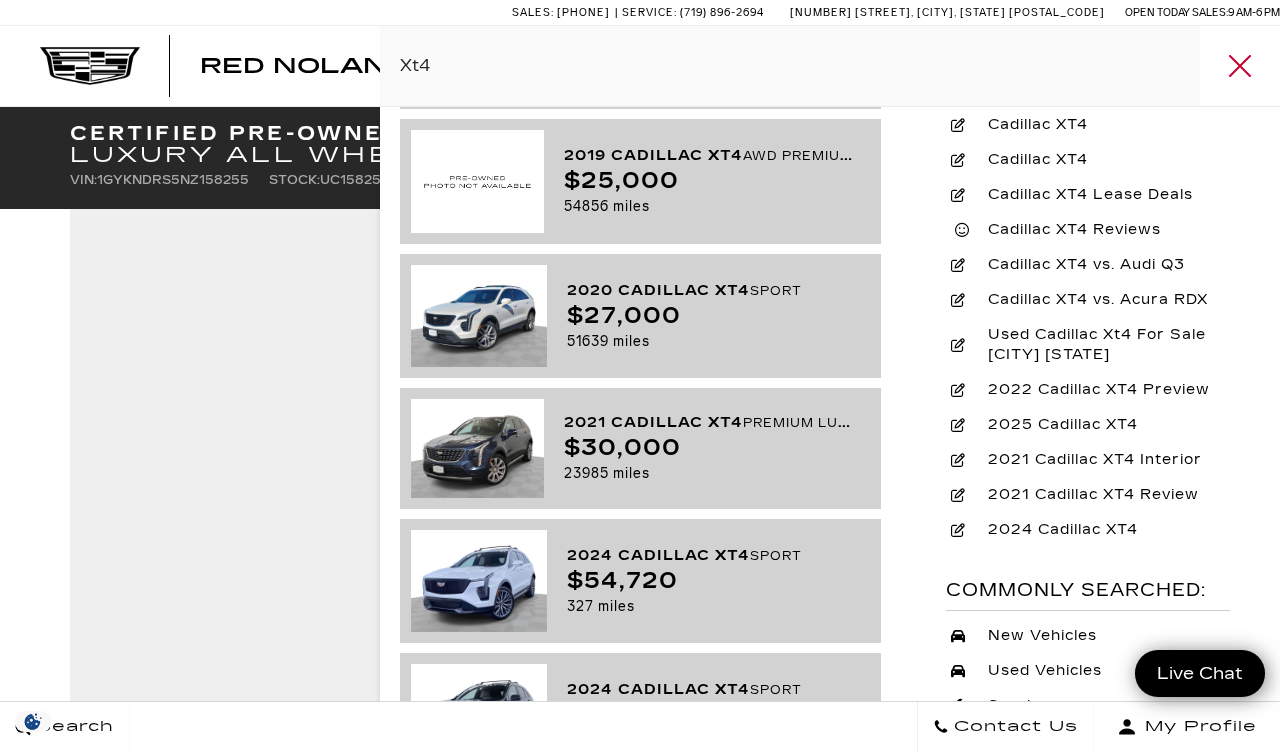 scroll, scrollTop: 187, scrollLeft: 0, axis: vertical 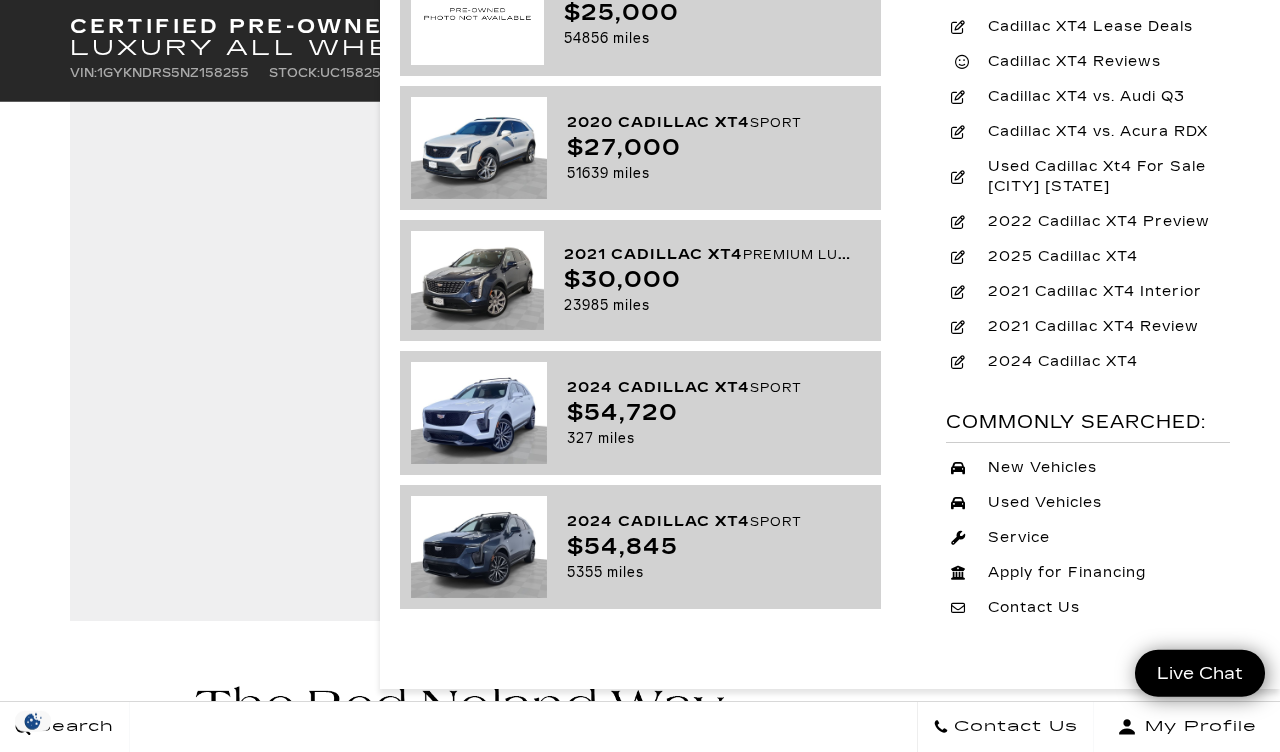 click at bounding box center [455, 855] 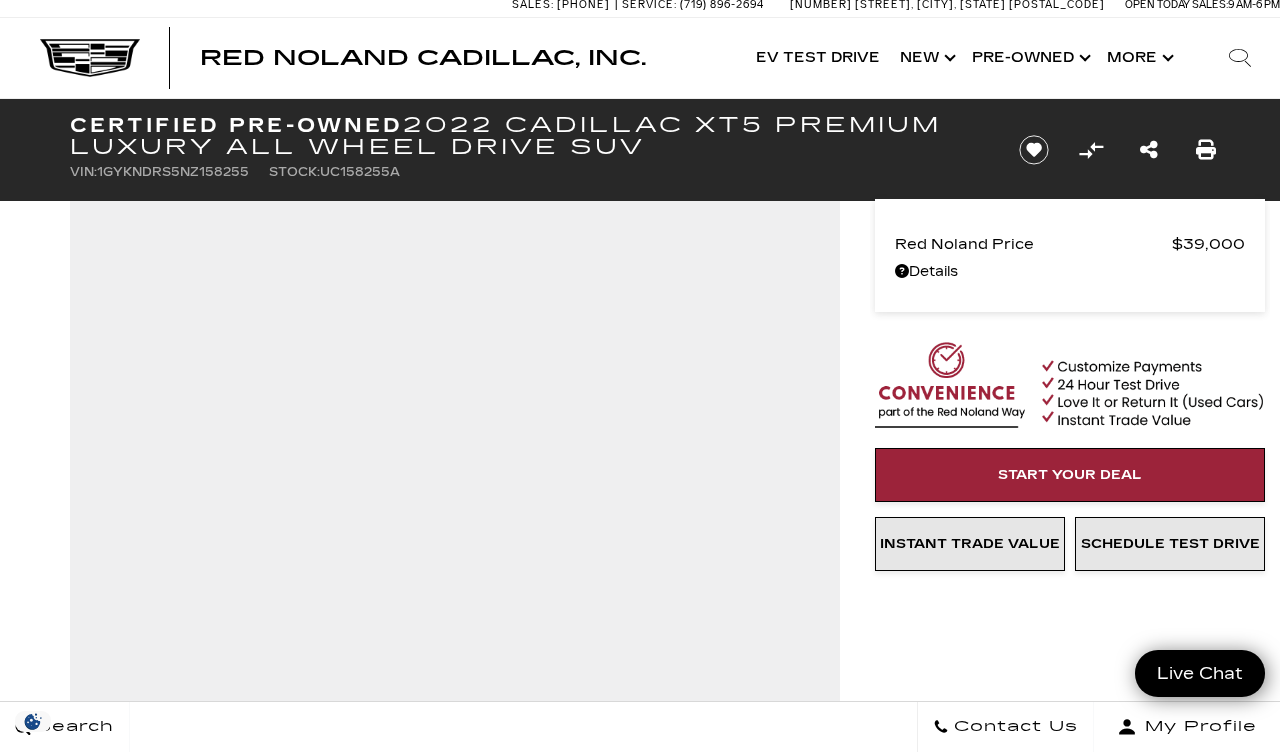 scroll, scrollTop: 0, scrollLeft: 0, axis: both 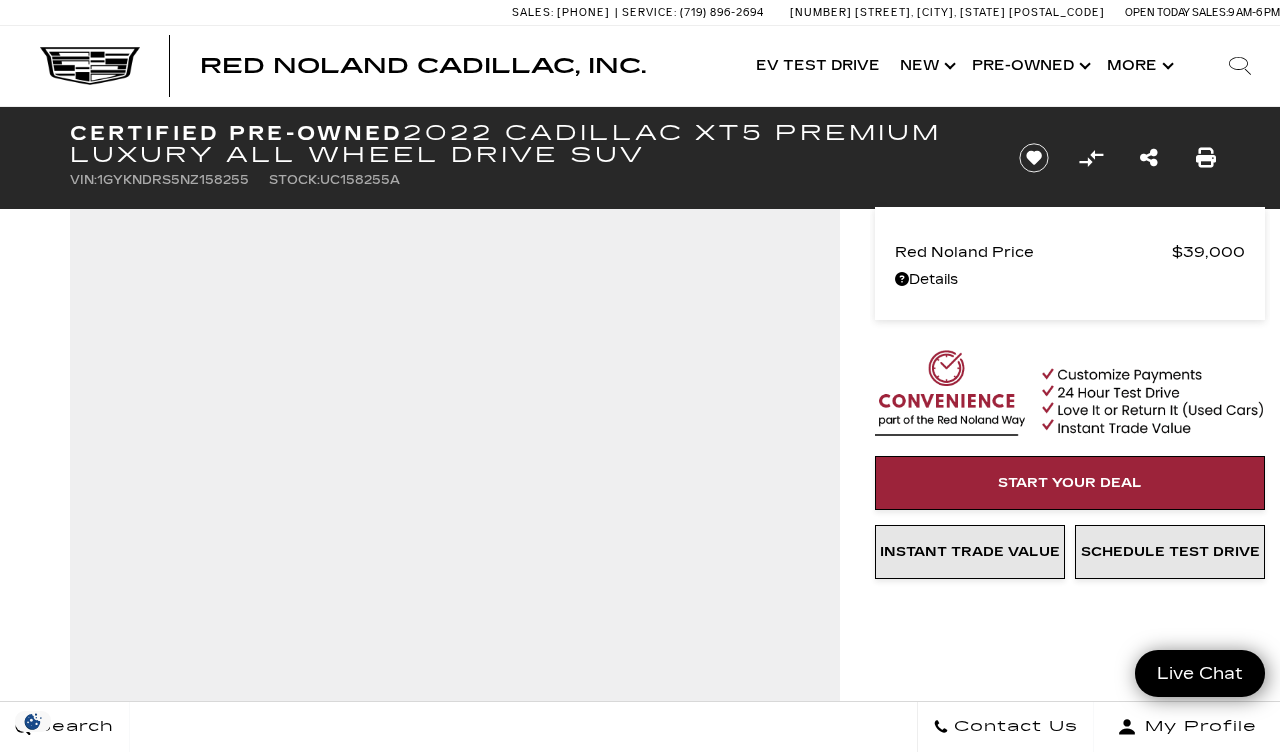 click 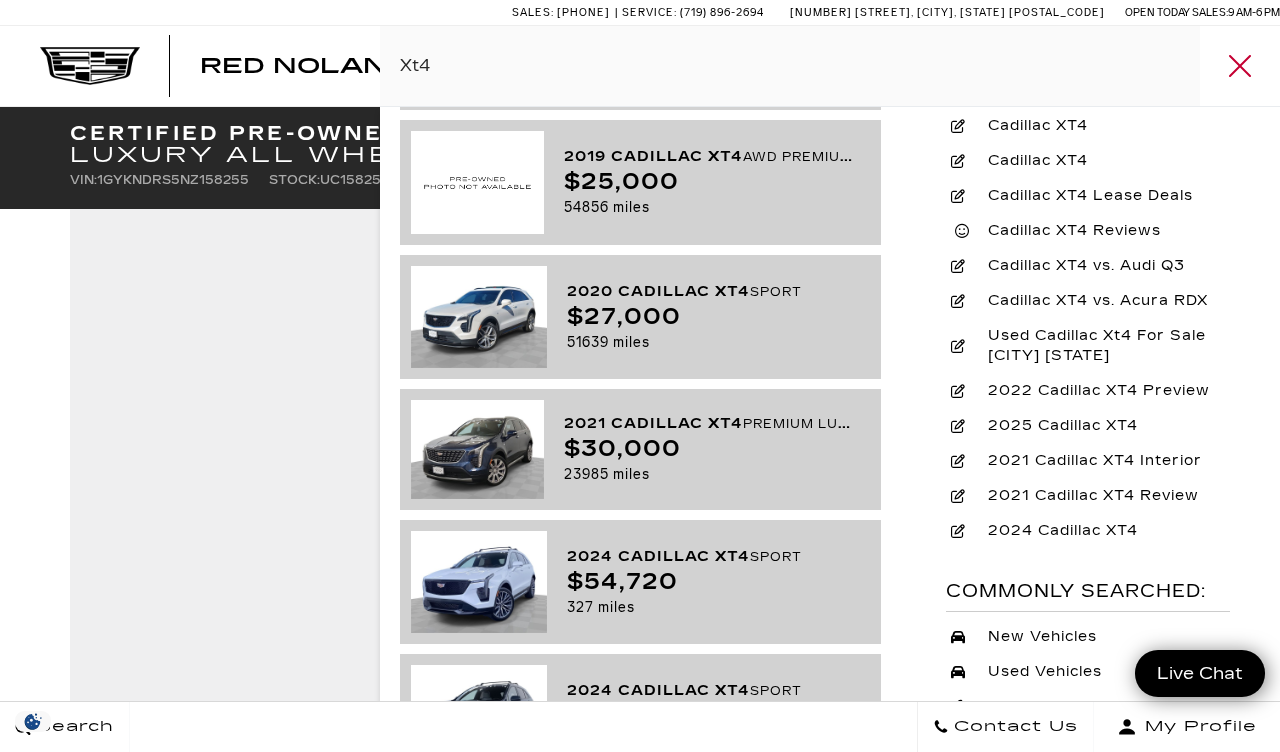 type on "Xt4" 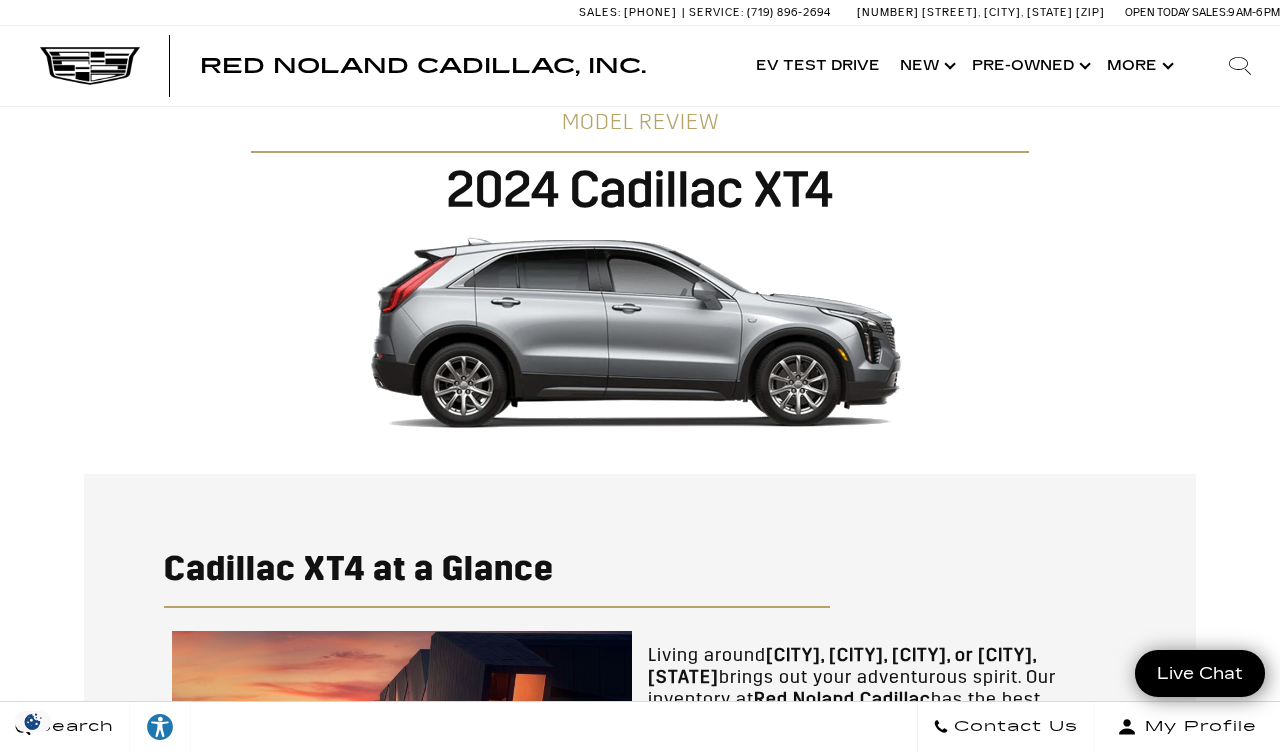 scroll, scrollTop: 1027, scrollLeft: 0, axis: vertical 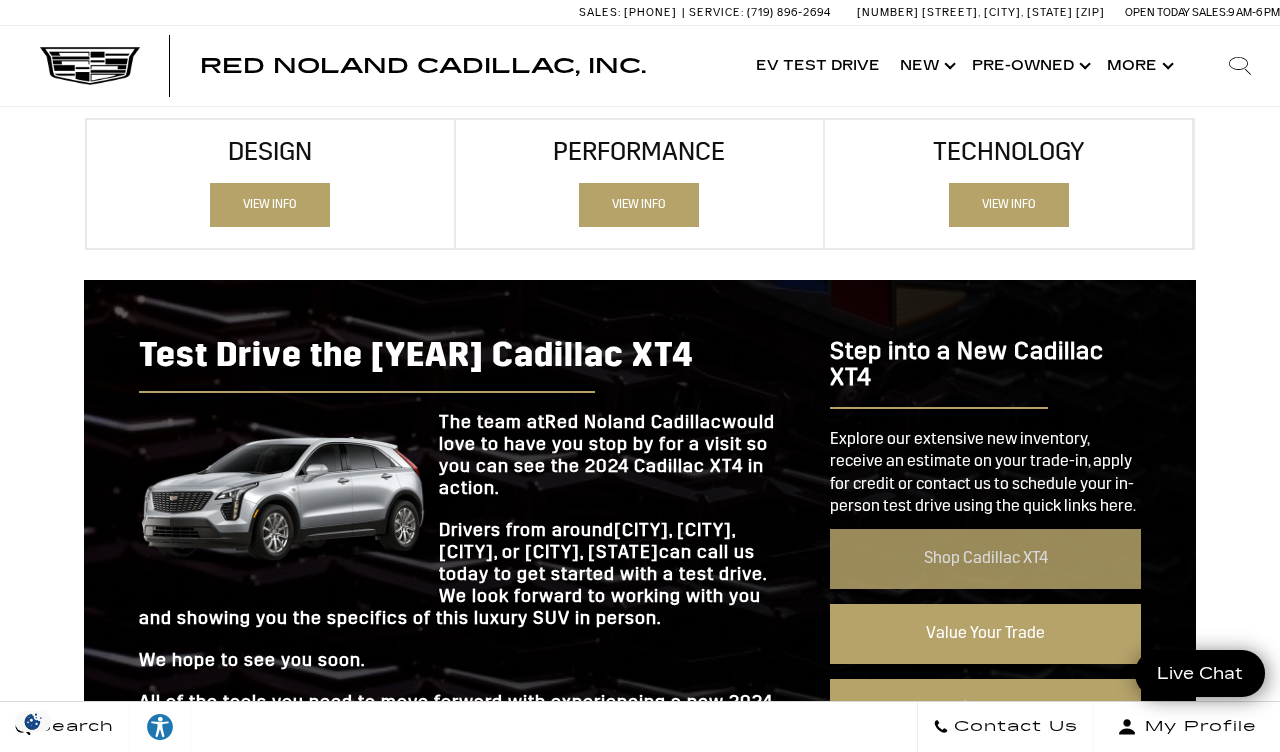 click on "Shop Cadillac XT4" at bounding box center (985, 559) 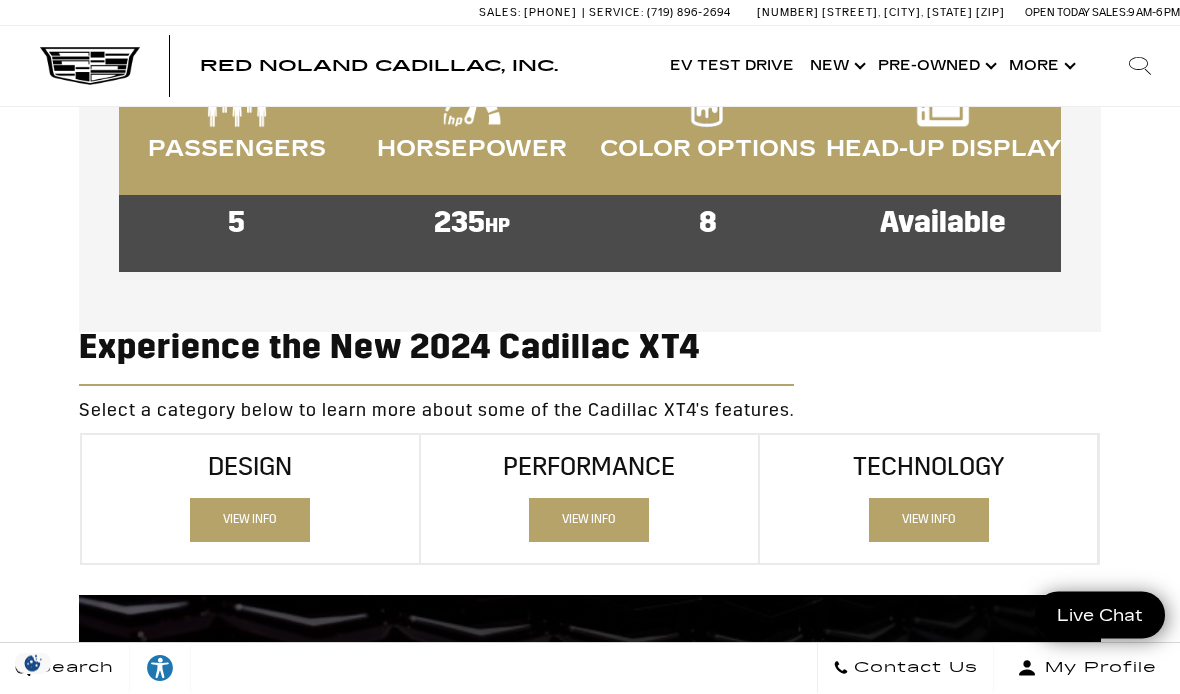 scroll, scrollTop: 799, scrollLeft: 0, axis: vertical 